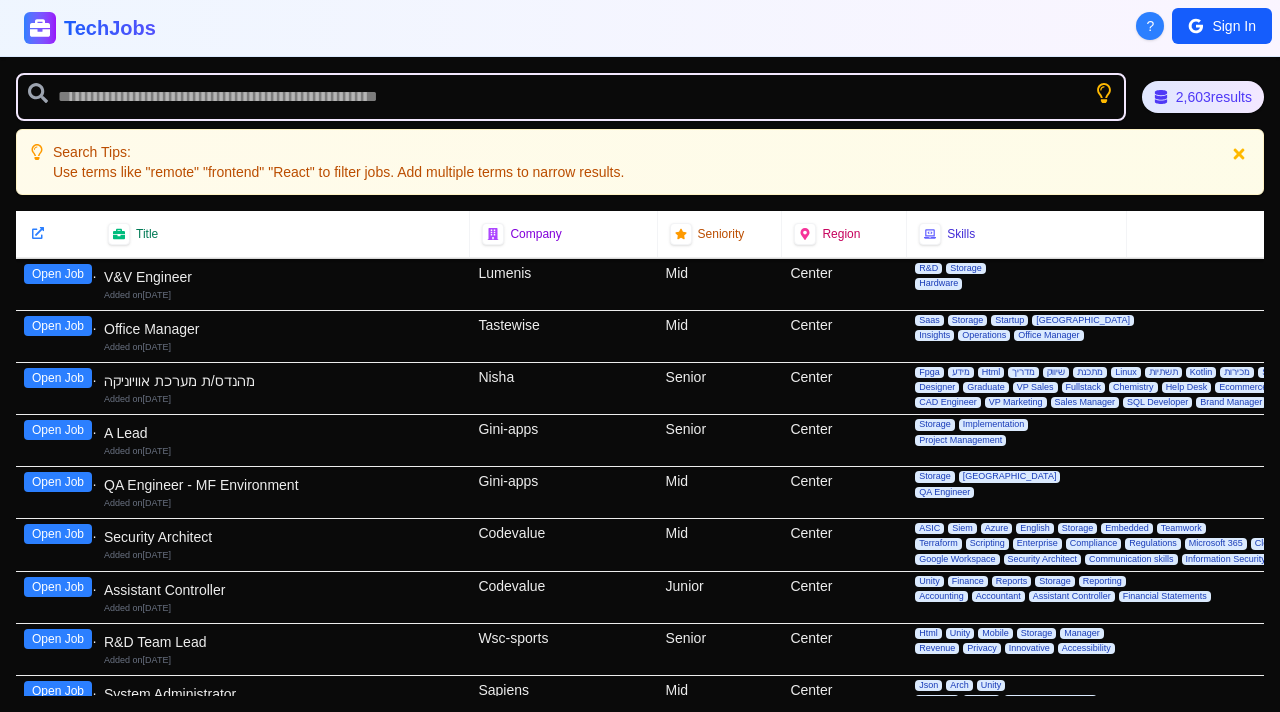 scroll, scrollTop: 0, scrollLeft: 0, axis: both 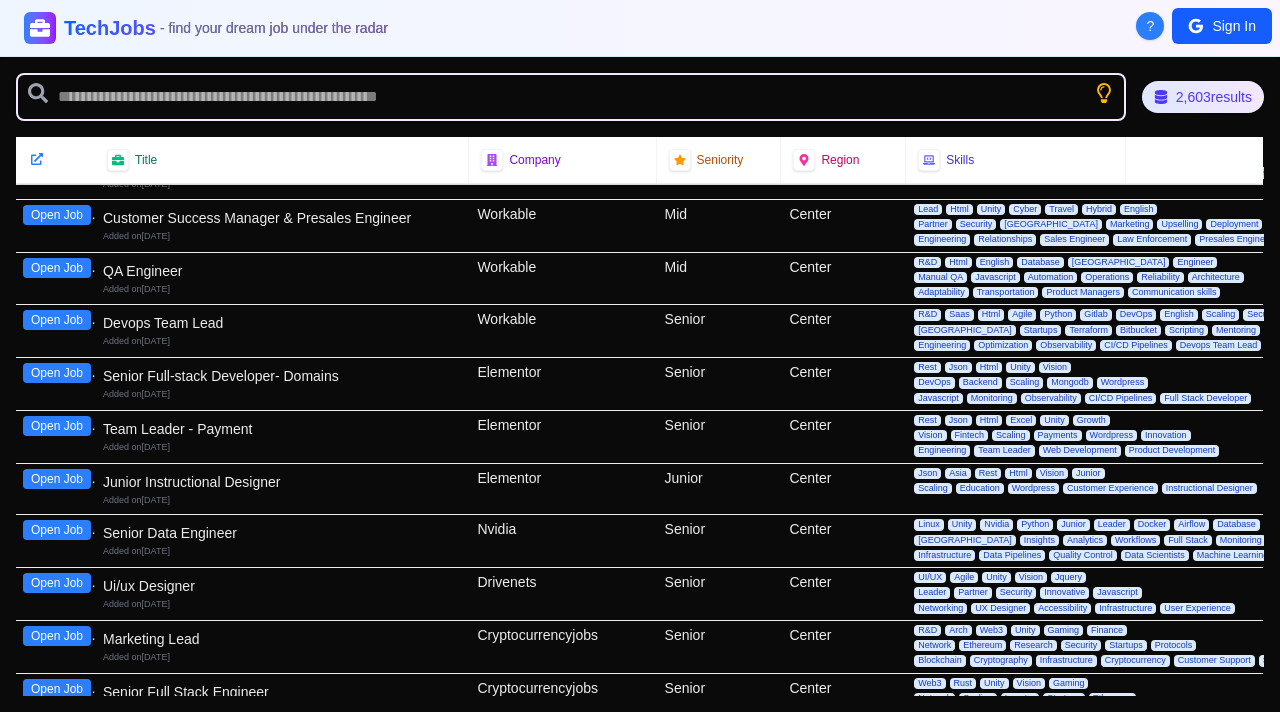 click on "Junior Instructional Designer Added on  1st July 2025" at bounding box center [282, 489] 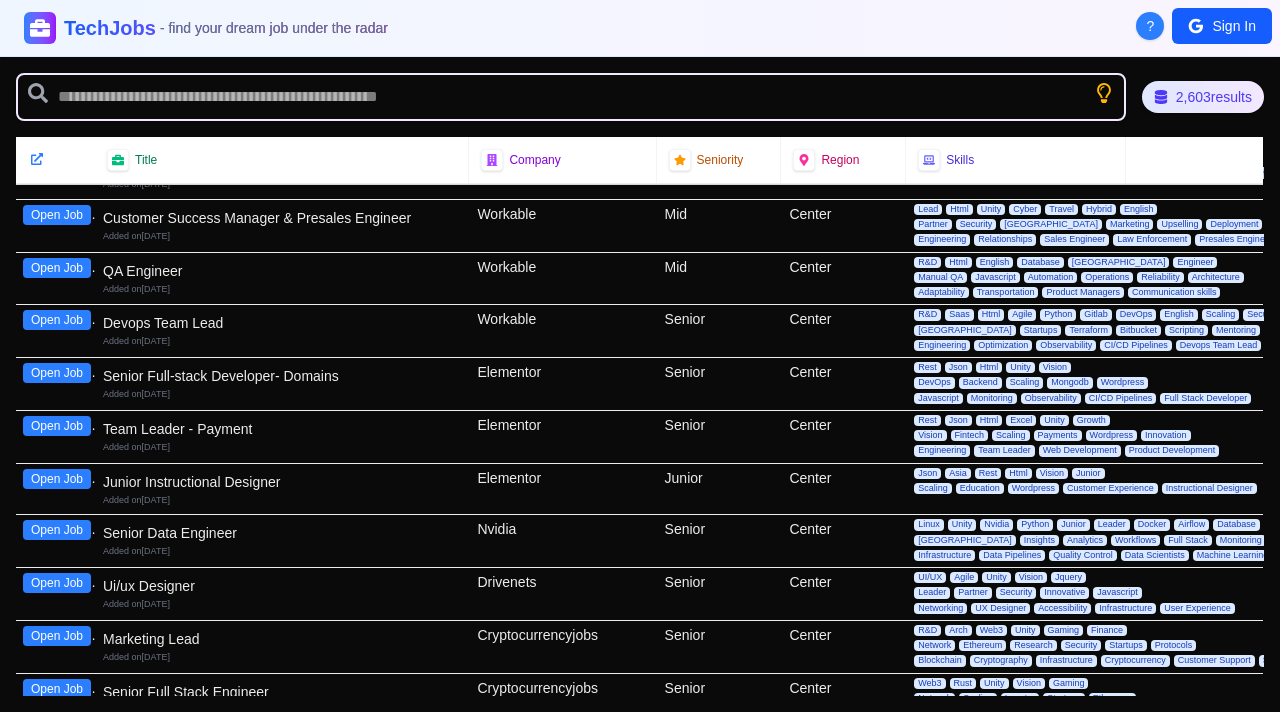 click on "Open Job" at bounding box center [57, 479] 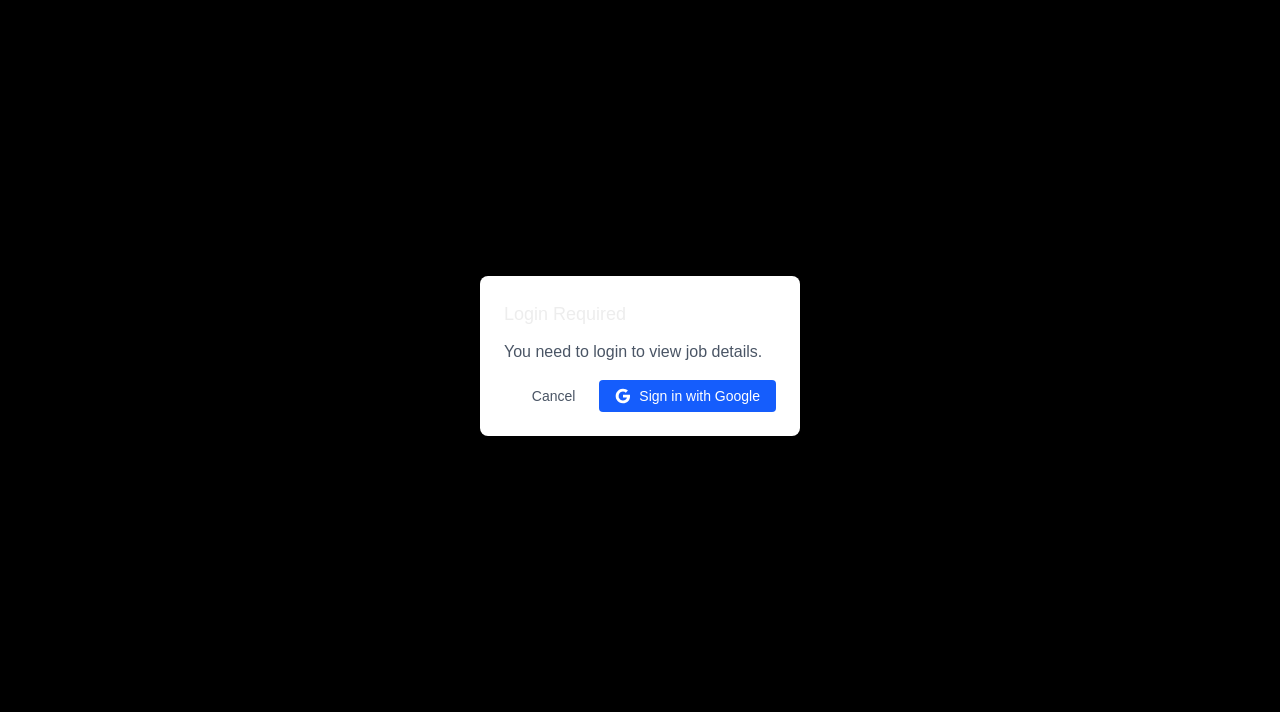 click on "Sign in with Google" at bounding box center [687, 396] 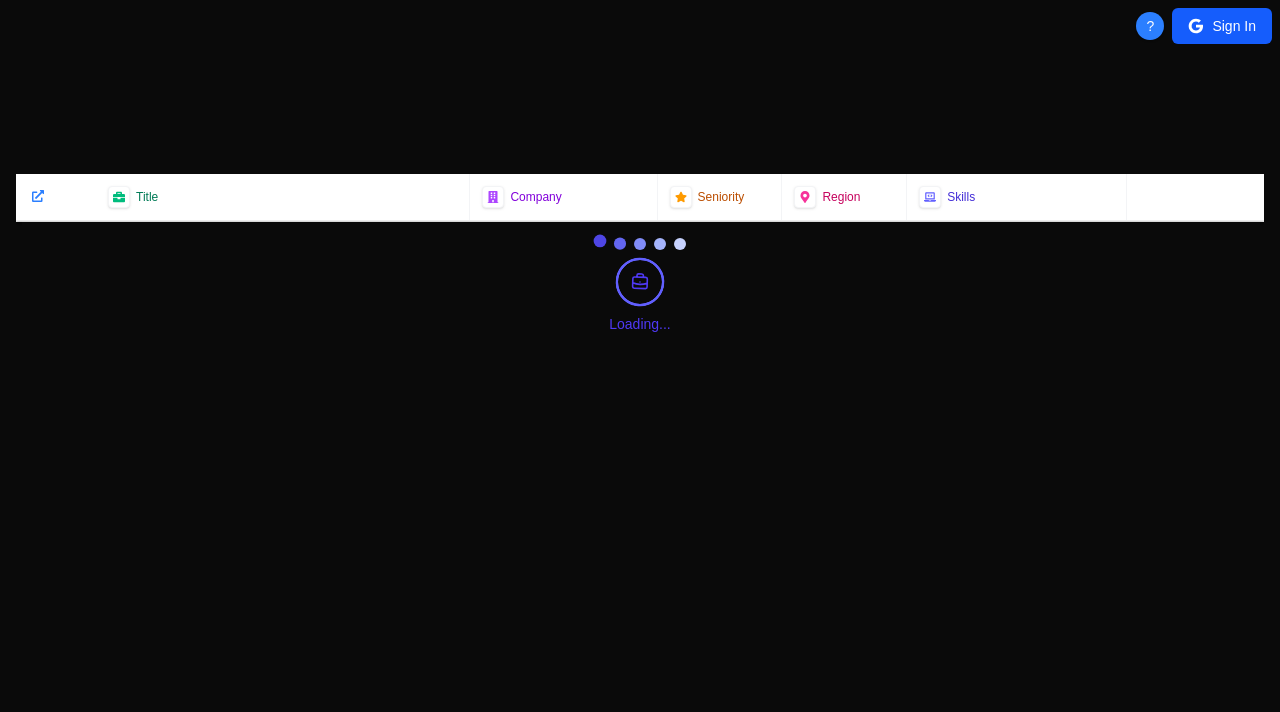 scroll, scrollTop: 0, scrollLeft: 0, axis: both 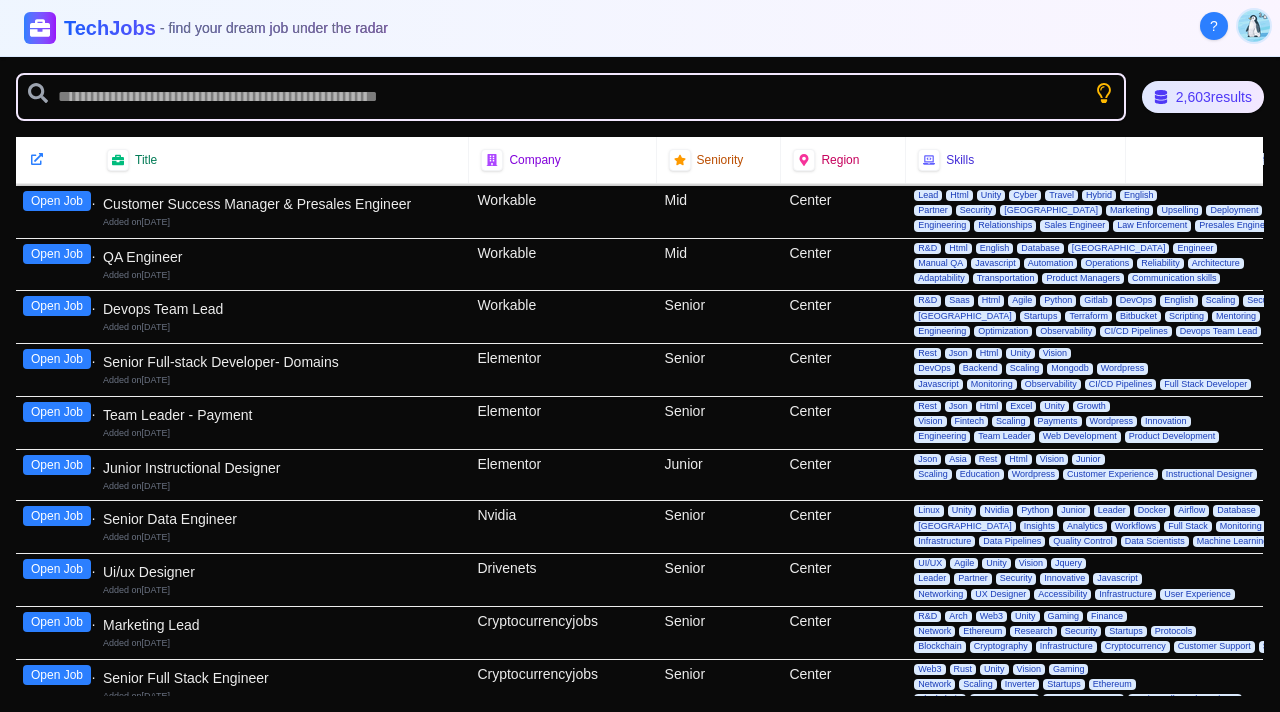 click on "Open Job" at bounding box center (57, 465) 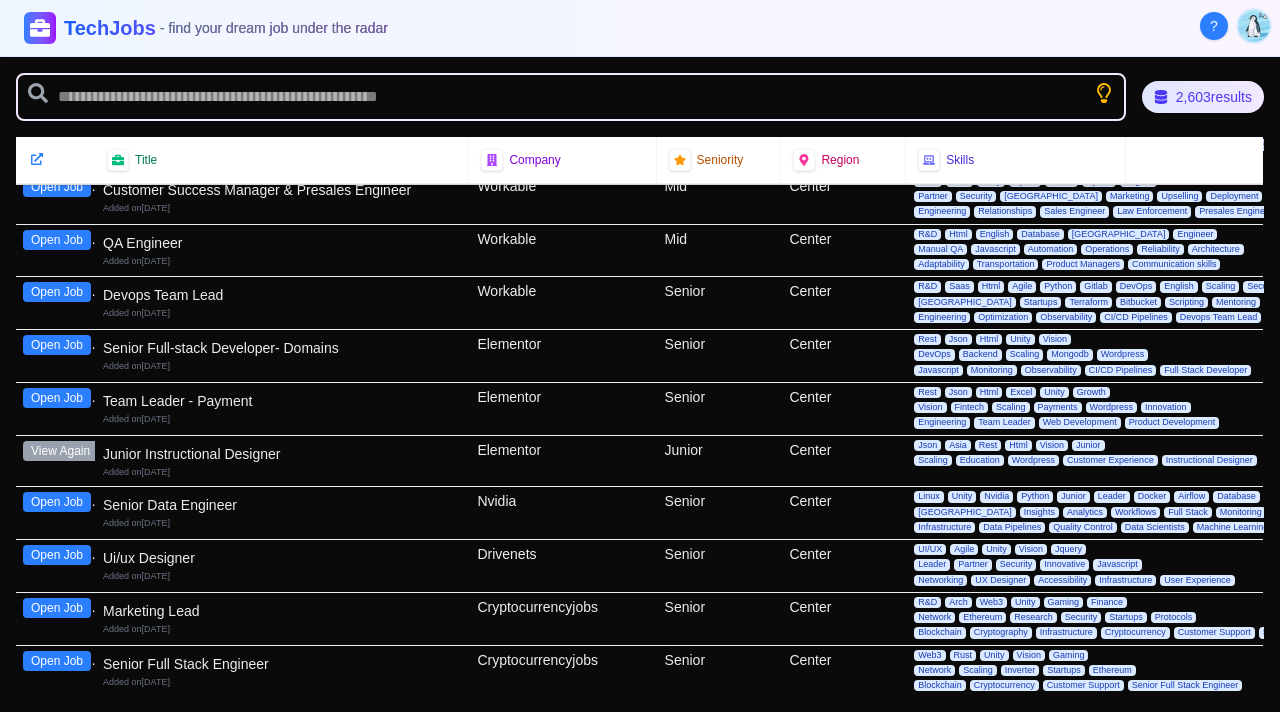scroll, scrollTop: 1635, scrollLeft: 1, axis: both 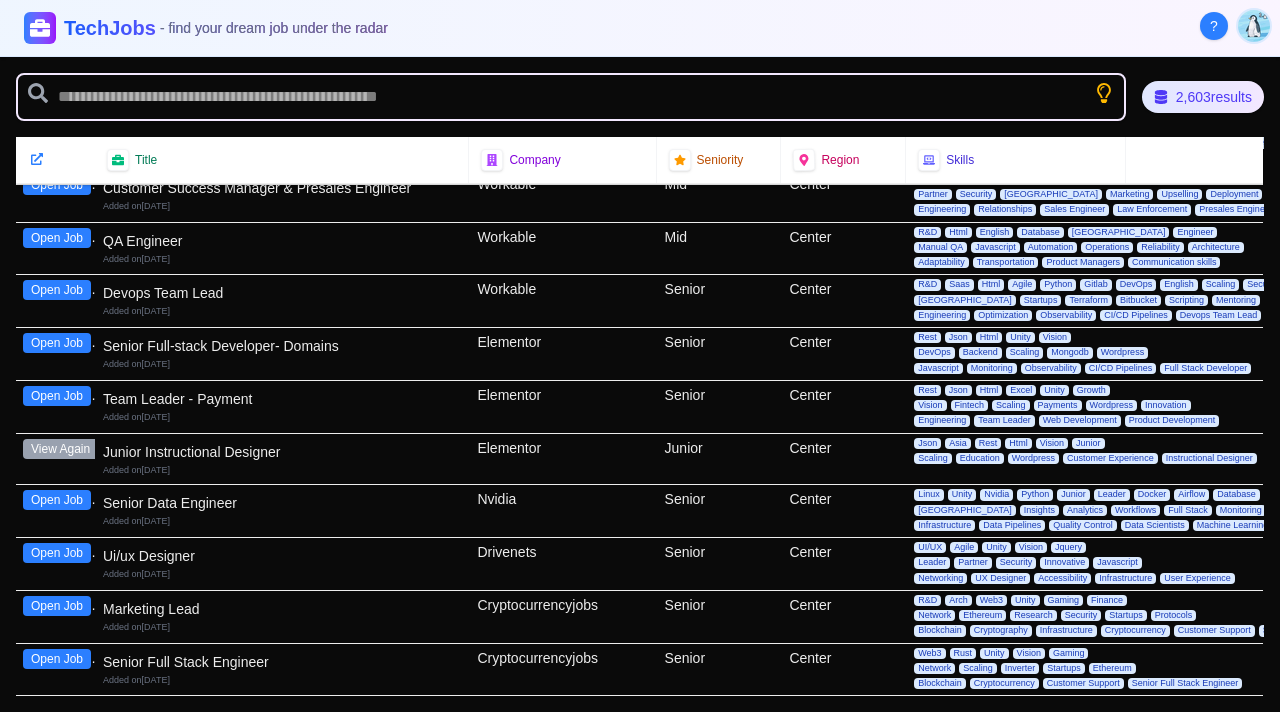 click on "Open Job" at bounding box center (55, 564) 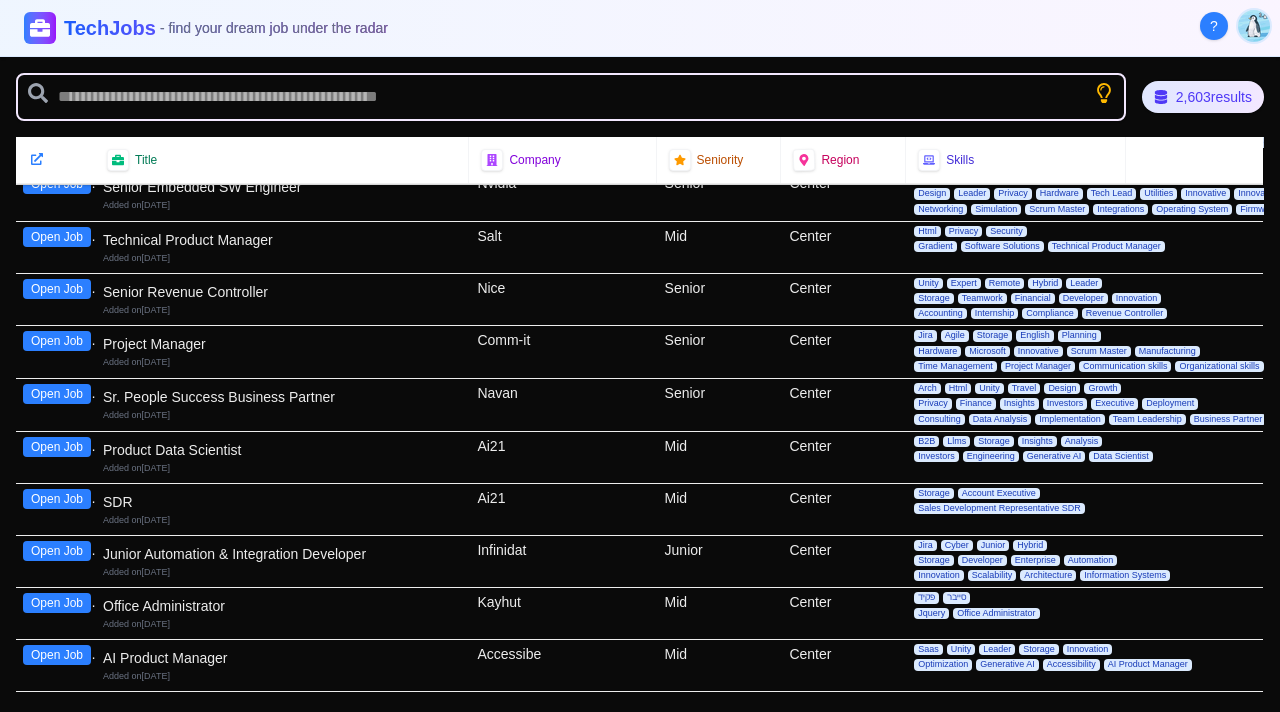 scroll, scrollTop: 2795, scrollLeft: 1, axis: both 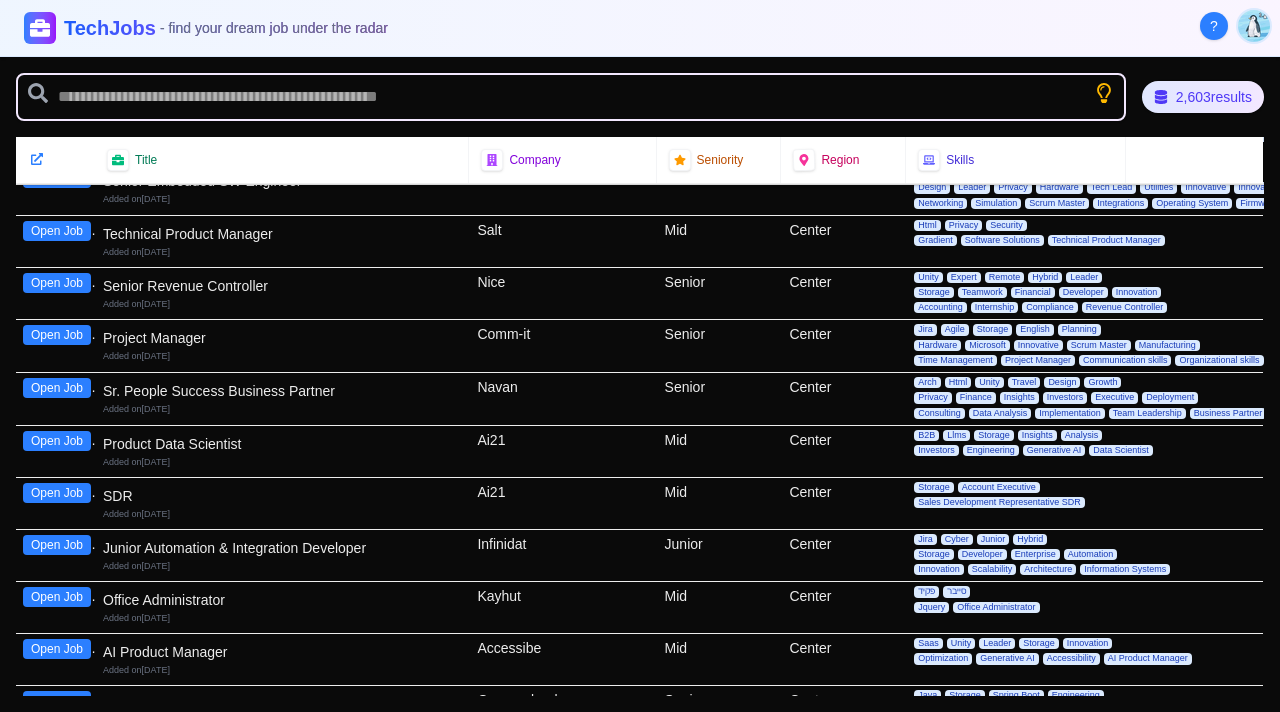 click on "Open Job" at bounding box center (57, 545) 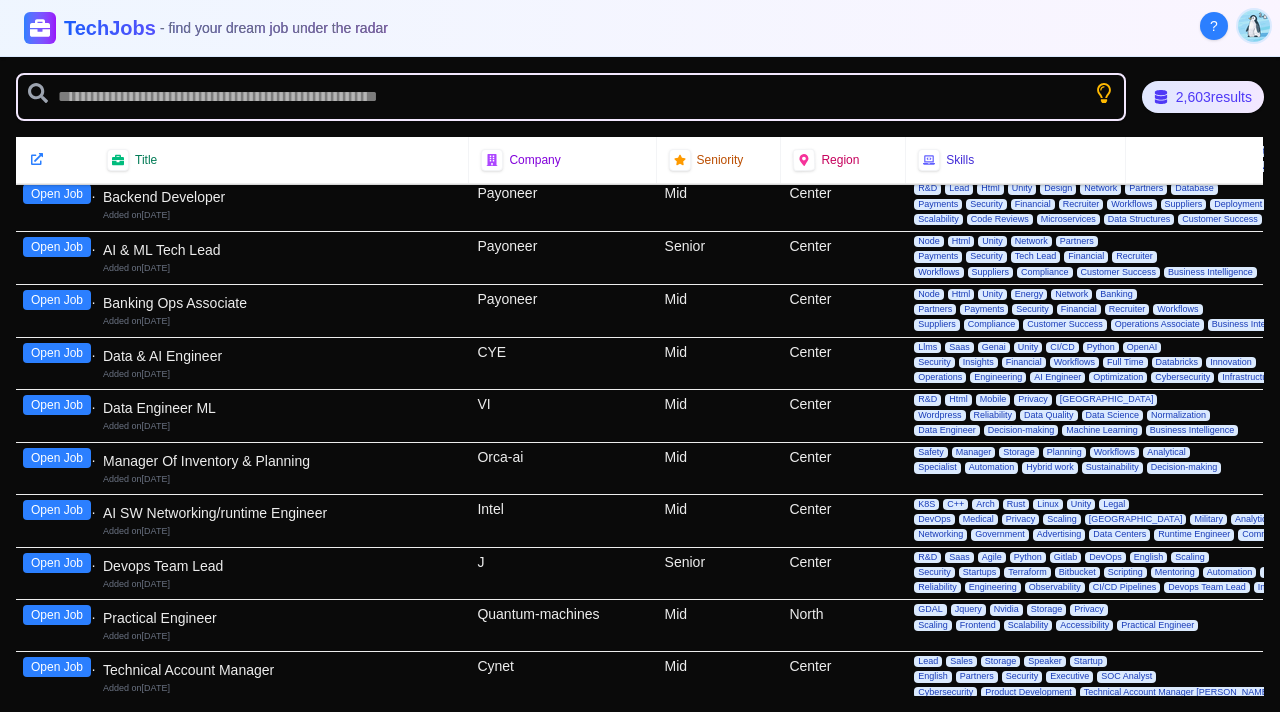 scroll, scrollTop: 4385, scrollLeft: 1, axis: both 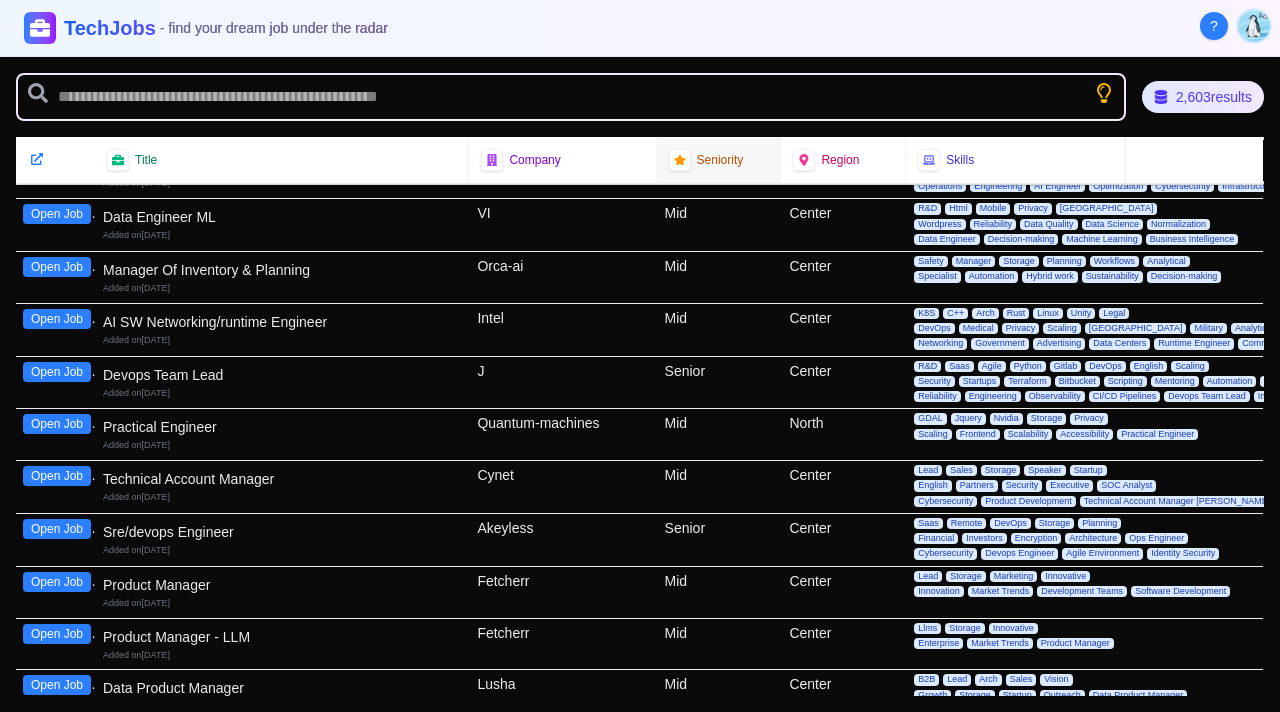 click on "Seniority" at bounding box center [719, 160] 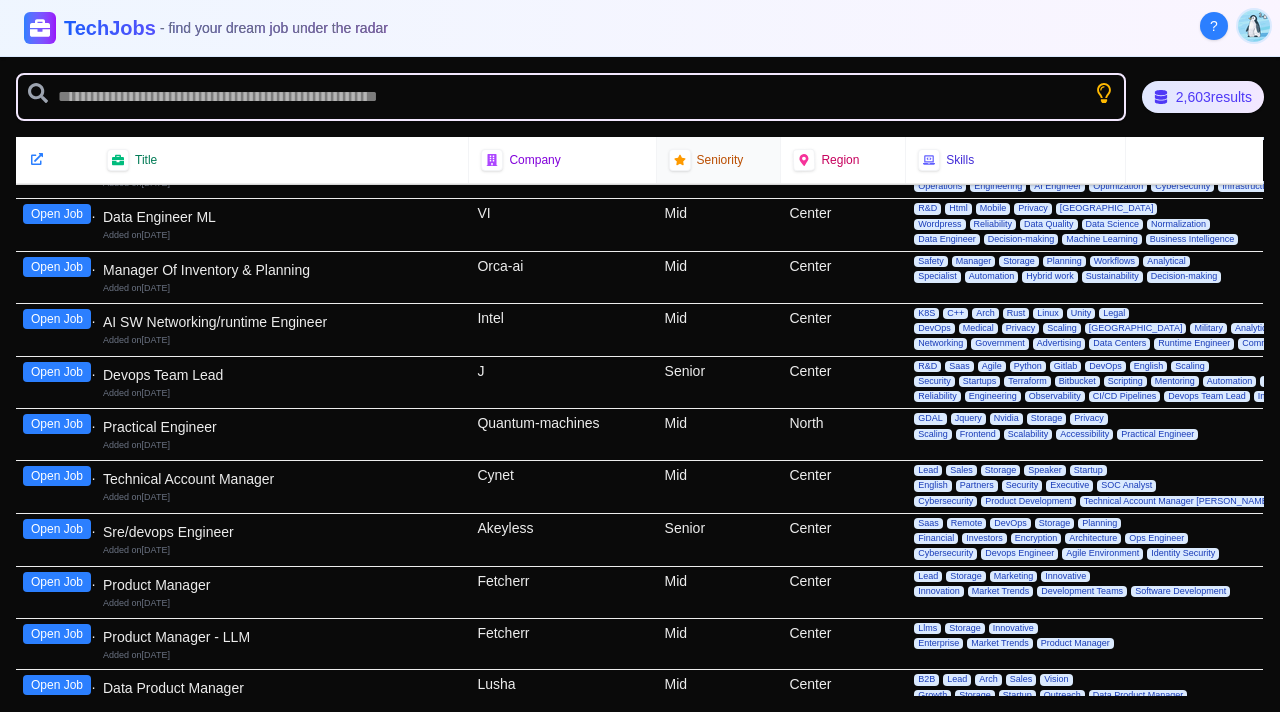 click on "Seniority" at bounding box center (719, 160) 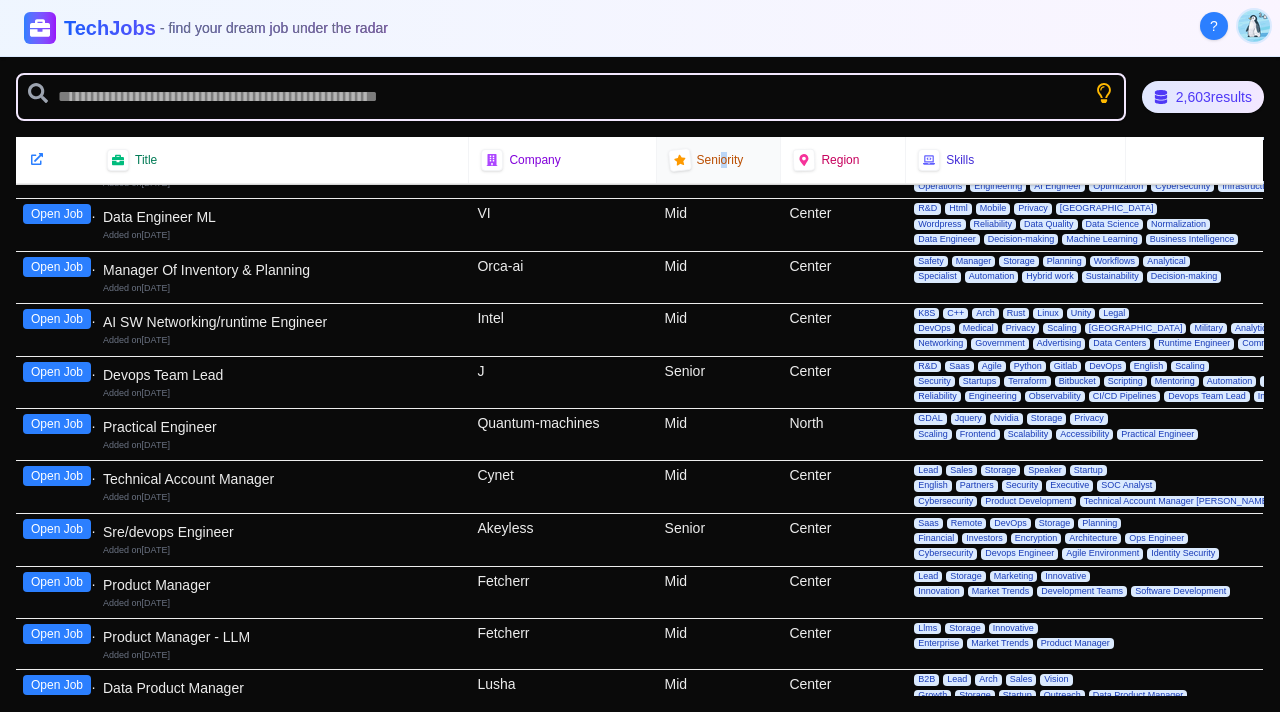 click on "Seniority" at bounding box center (720, 160) 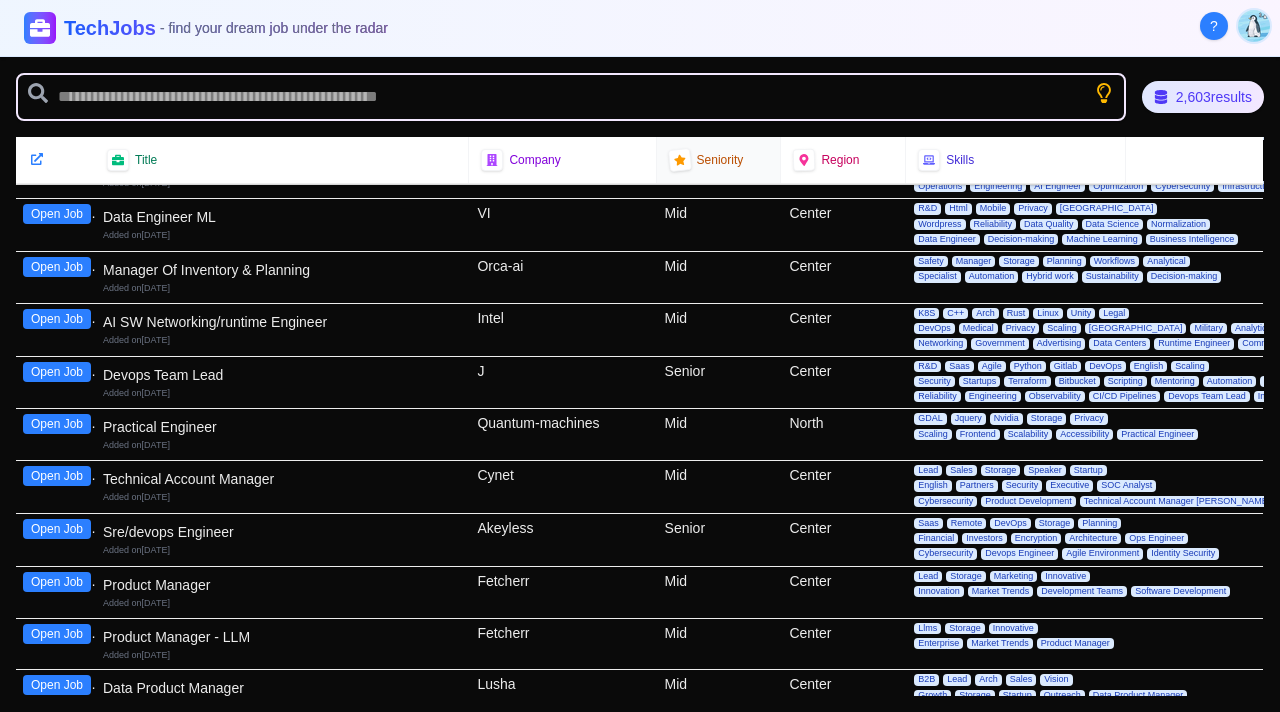 click on "Seniority" at bounding box center [719, 160] 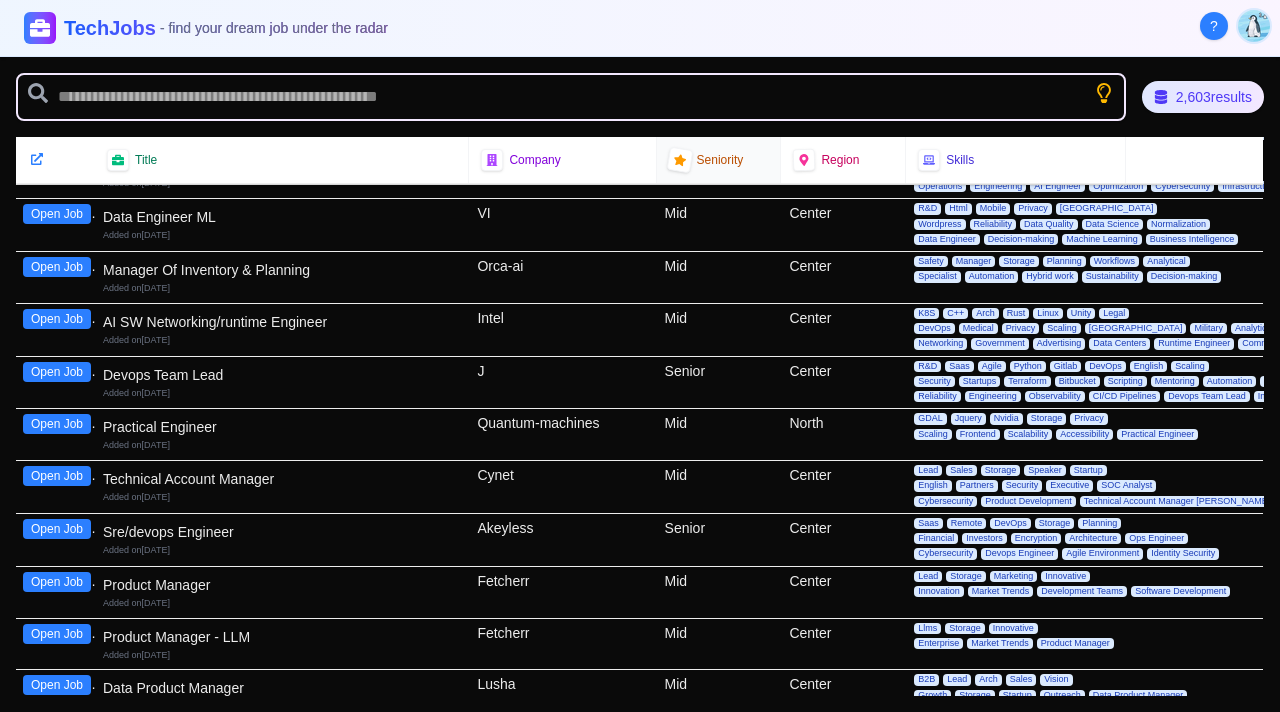 click at bounding box center (679, 160) 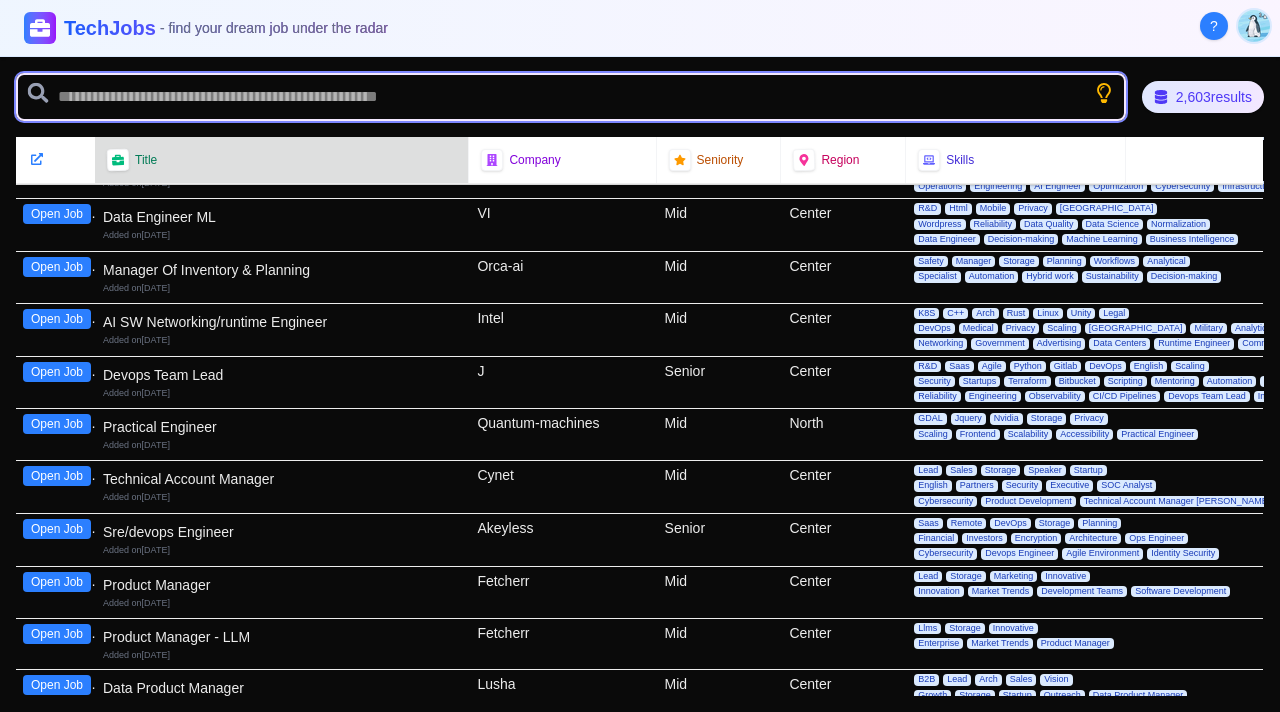 click at bounding box center [571, 97] 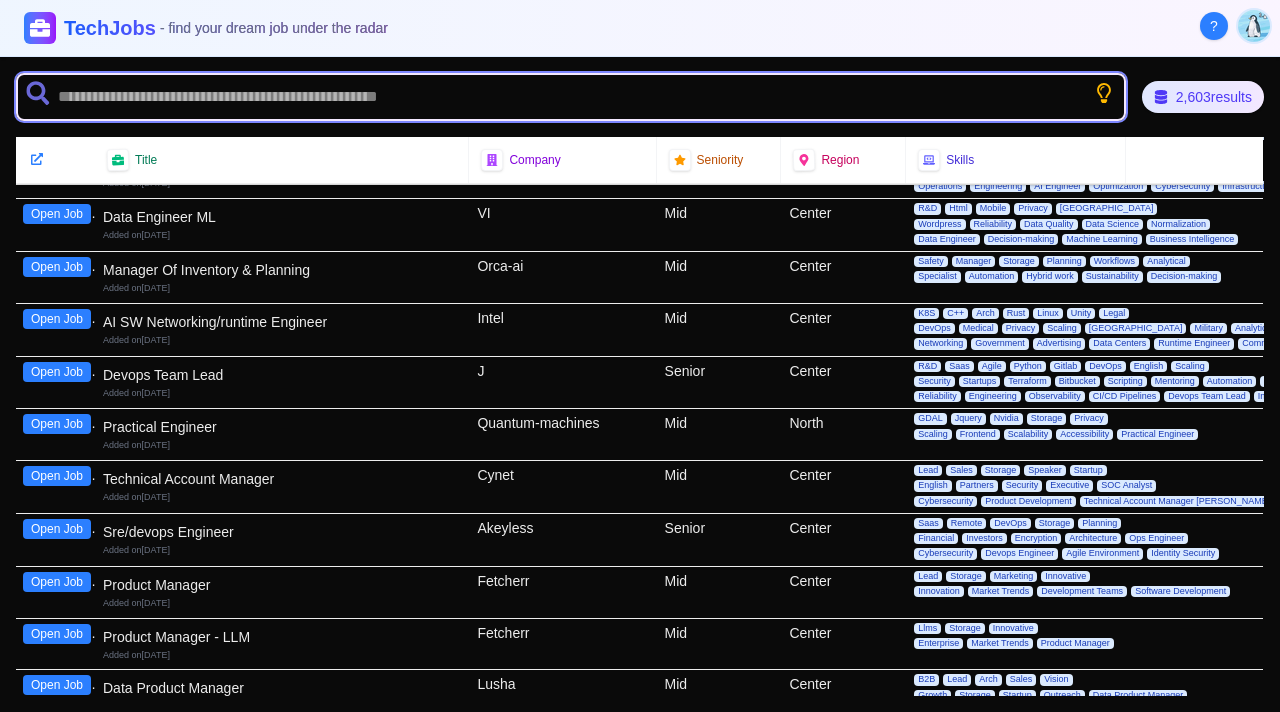 click at bounding box center [571, 97] 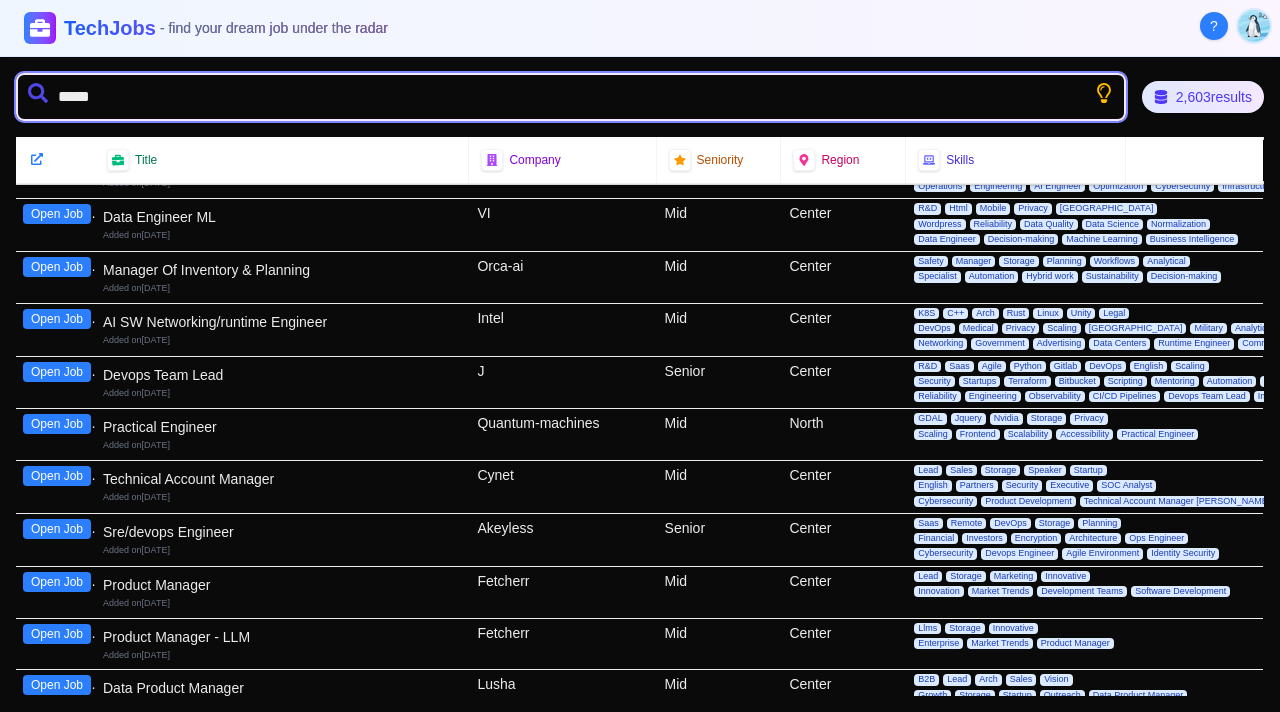 type on "******" 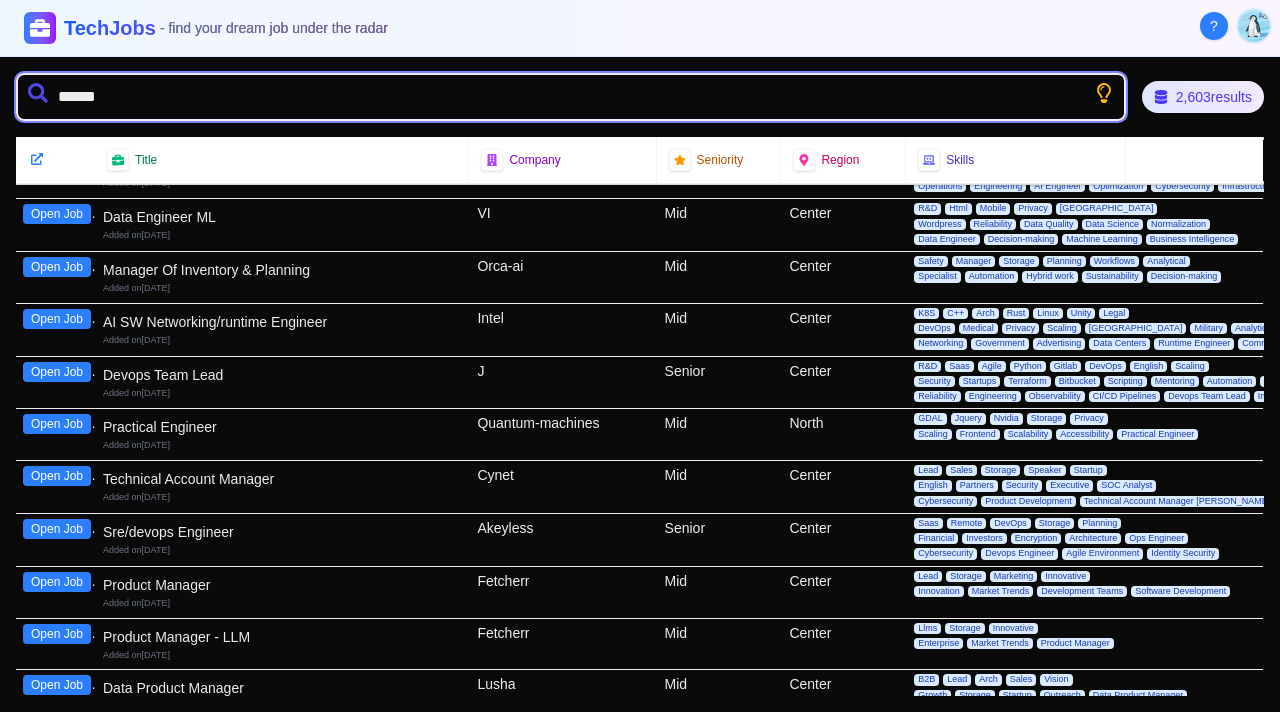 type 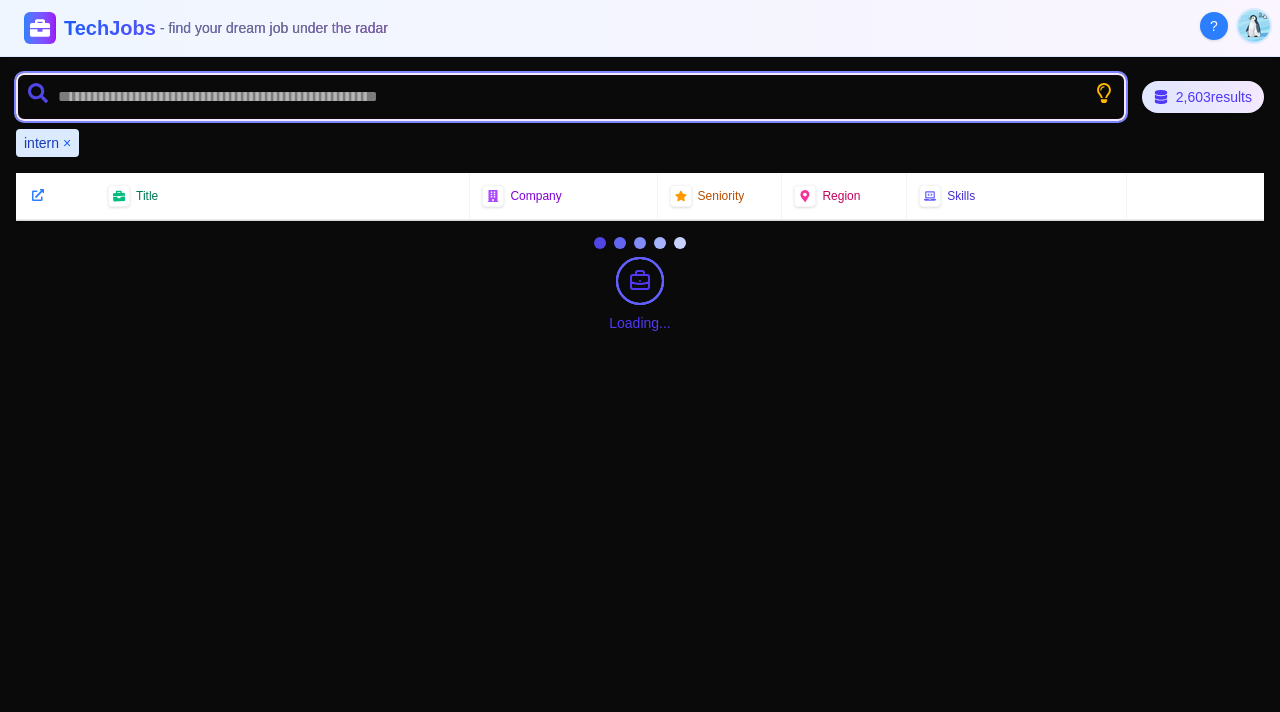 scroll, scrollTop: 0, scrollLeft: 0, axis: both 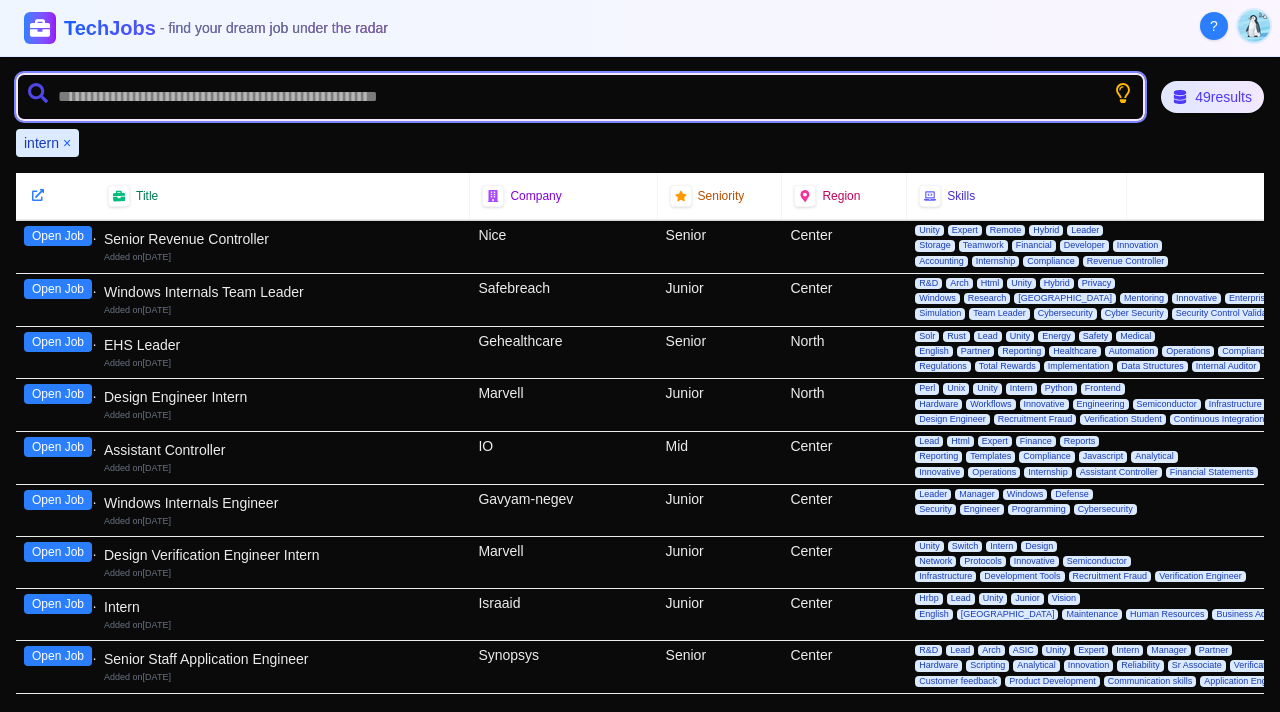 click at bounding box center [580, 97] 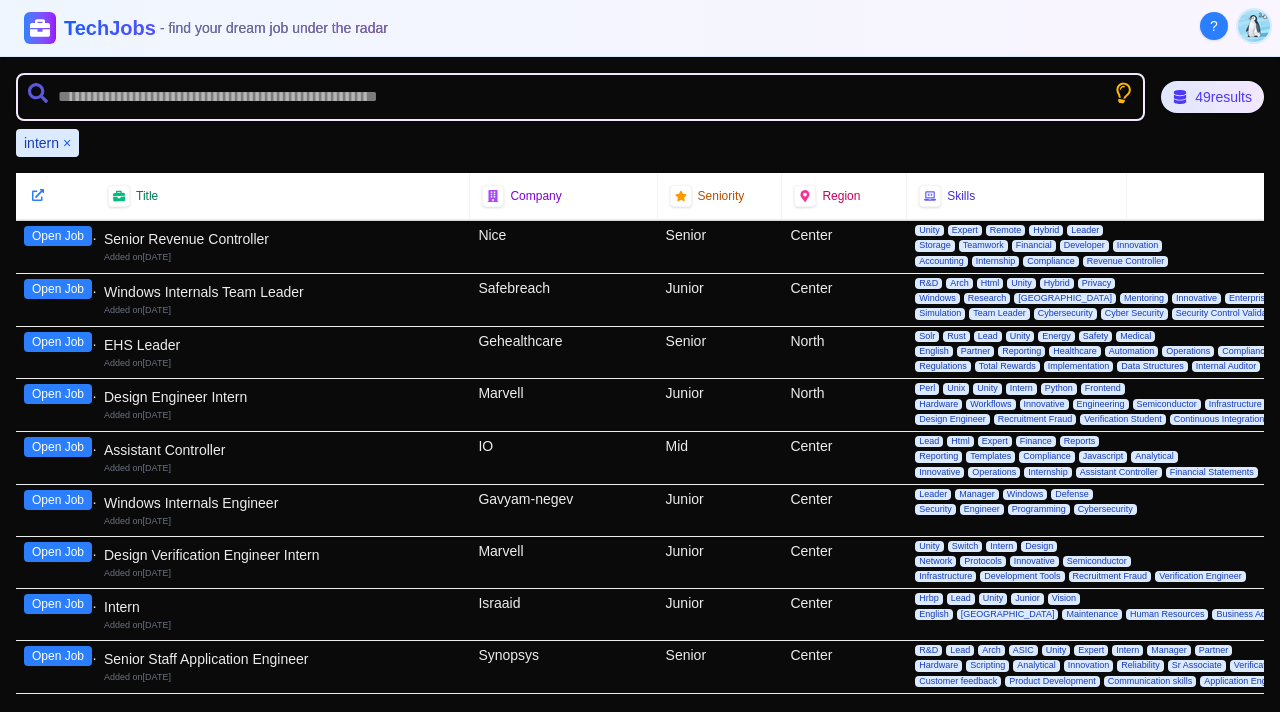 click 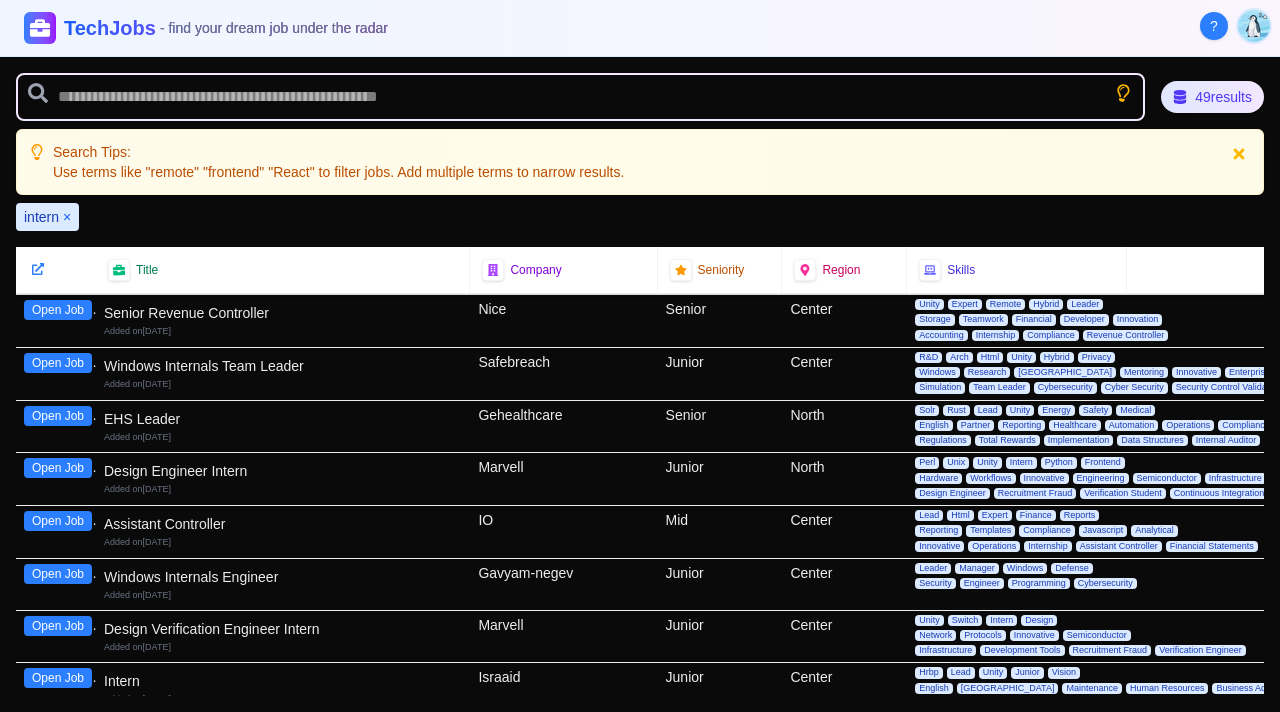 click 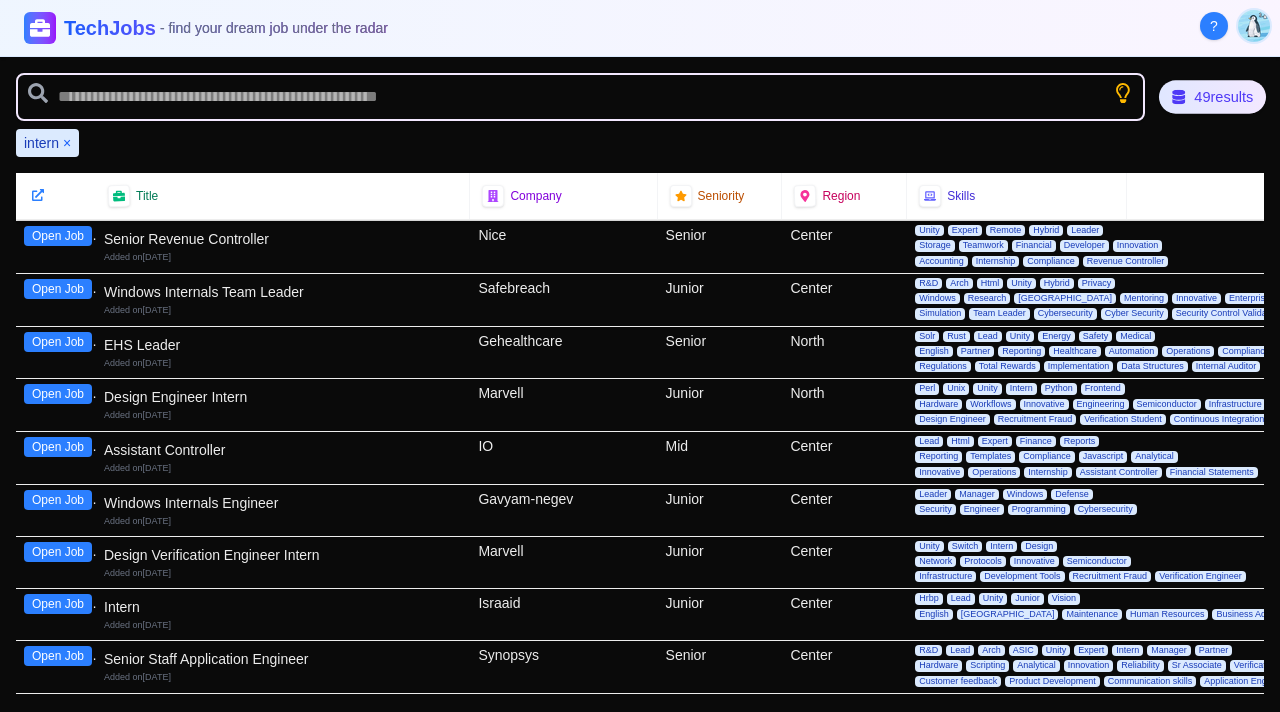 click on "49  results" at bounding box center [1212, 96] 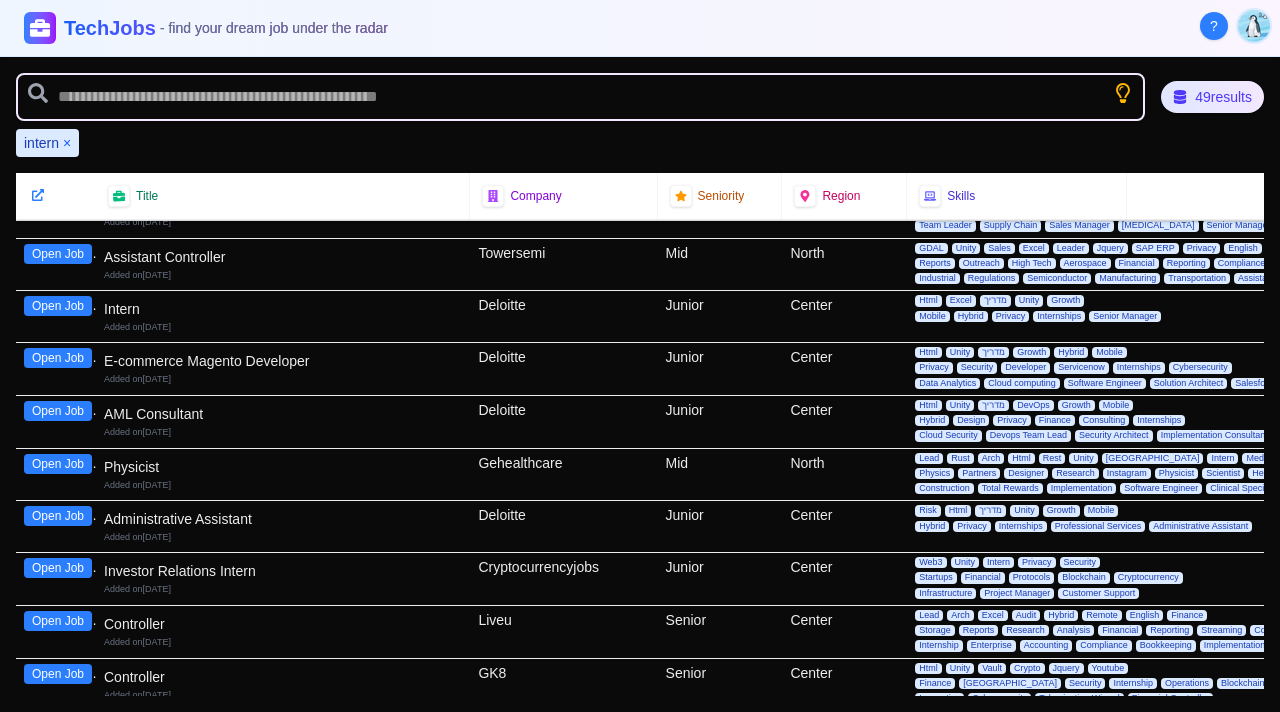scroll, scrollTop: 70, scrollLeft: 0, axis: vertical 